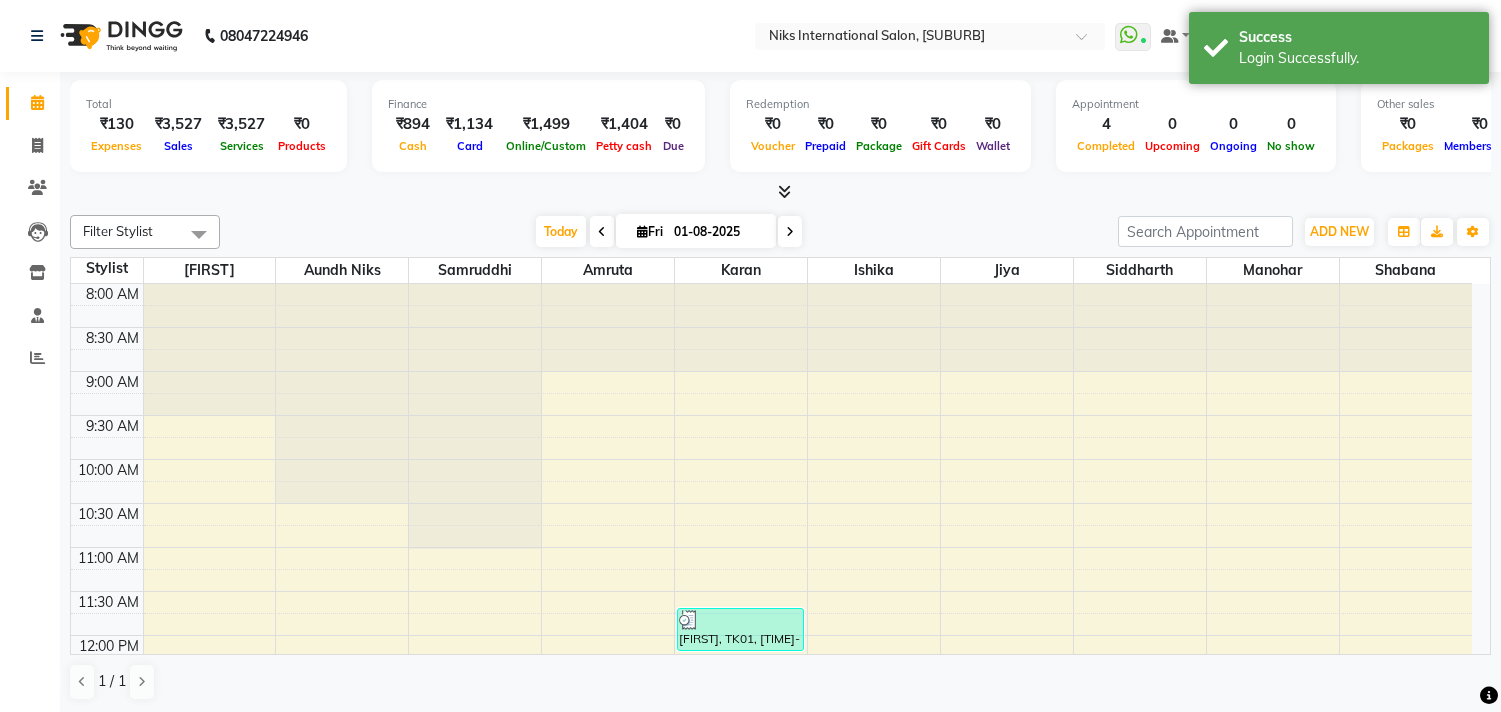 scroll, scrollTop: 0, scrollLeft: 0, axis: both 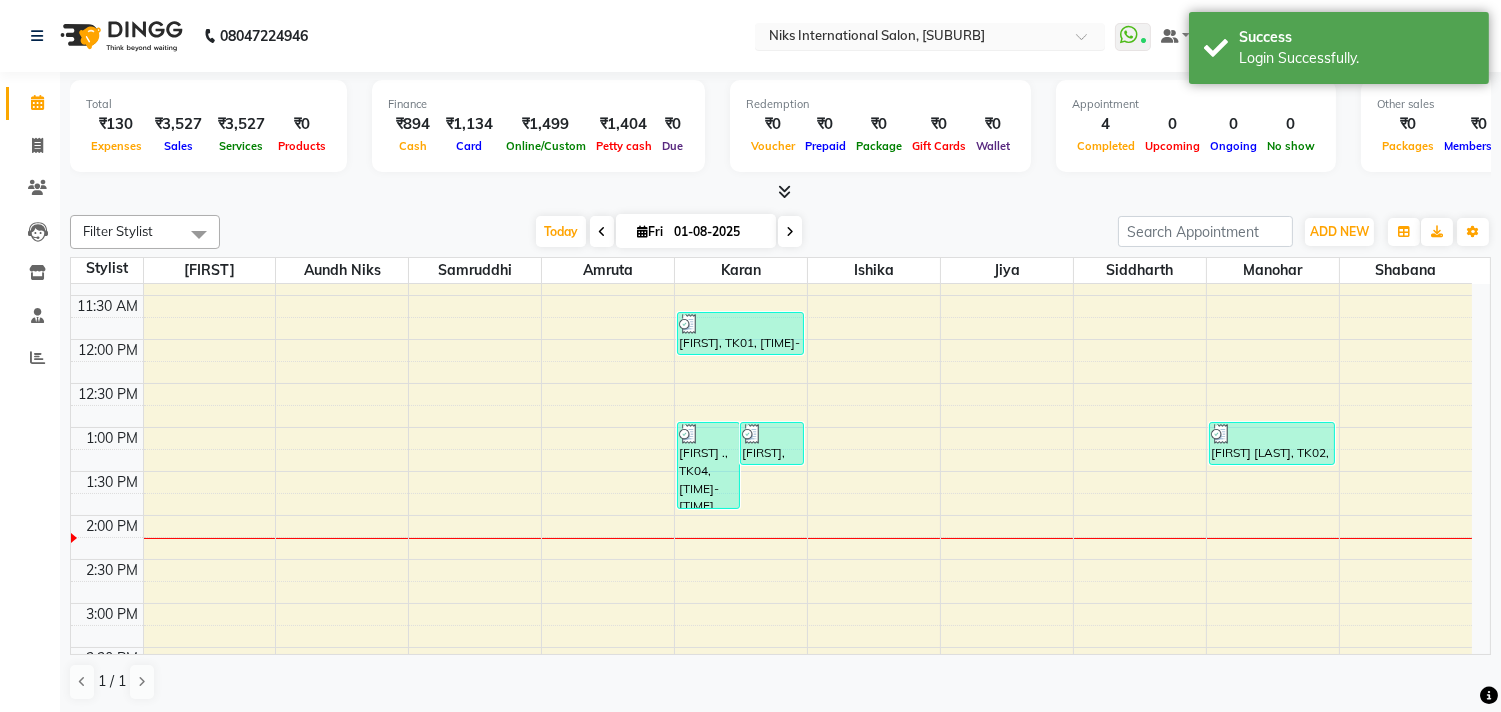 click at bounding box center (910, 38) 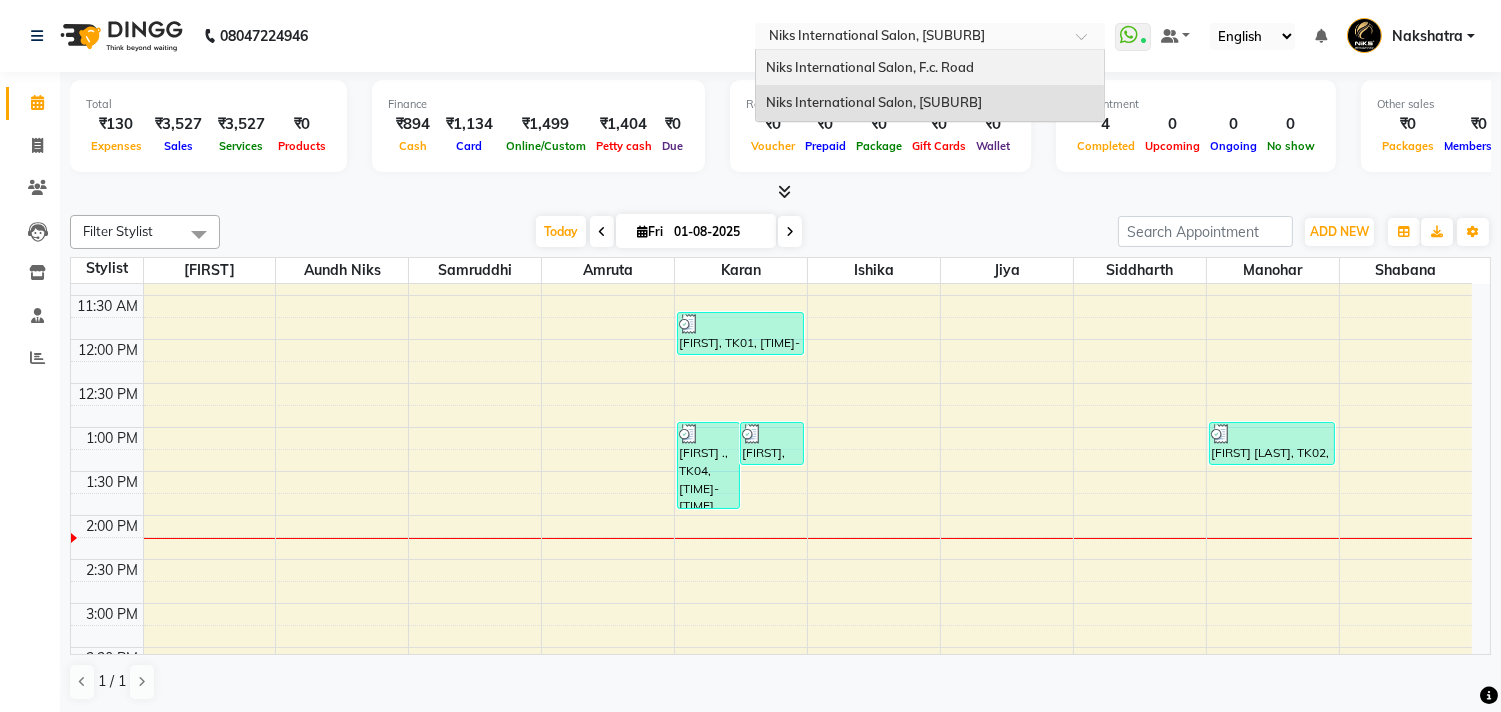 click on "Niks International Salon, F.c. Road" at bounding box center (870, 67) 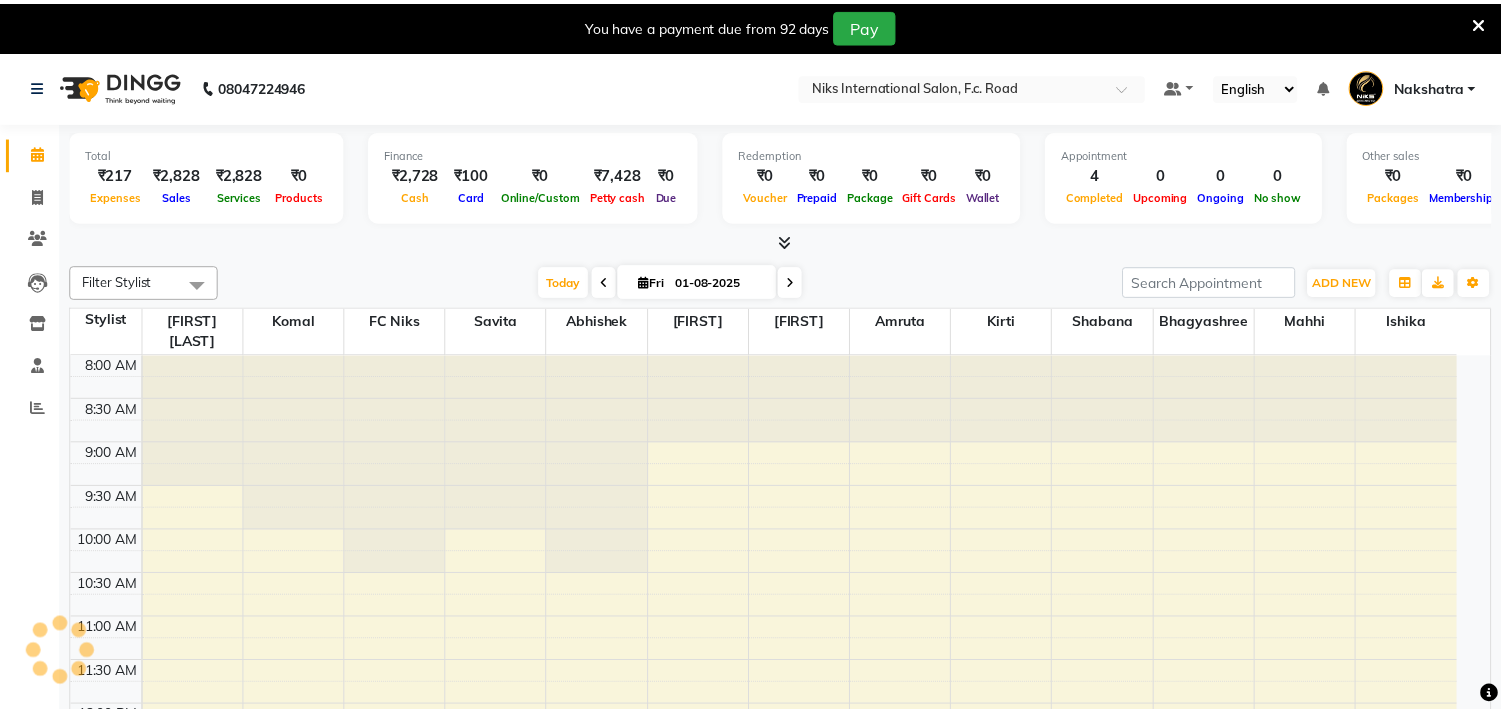 scroll, scrollTop: 0, scrollLeft: 0, axis: both 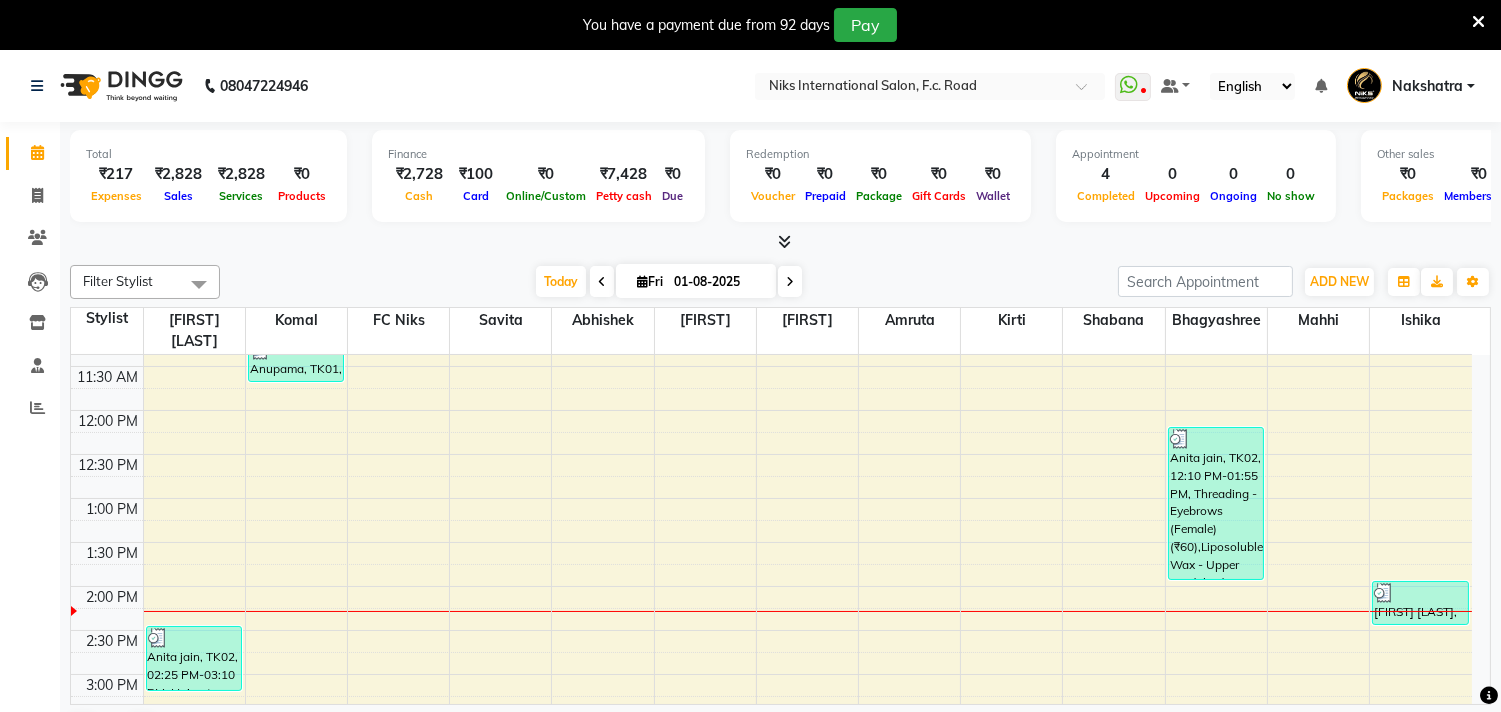 click at bounding box center (1478, 22) 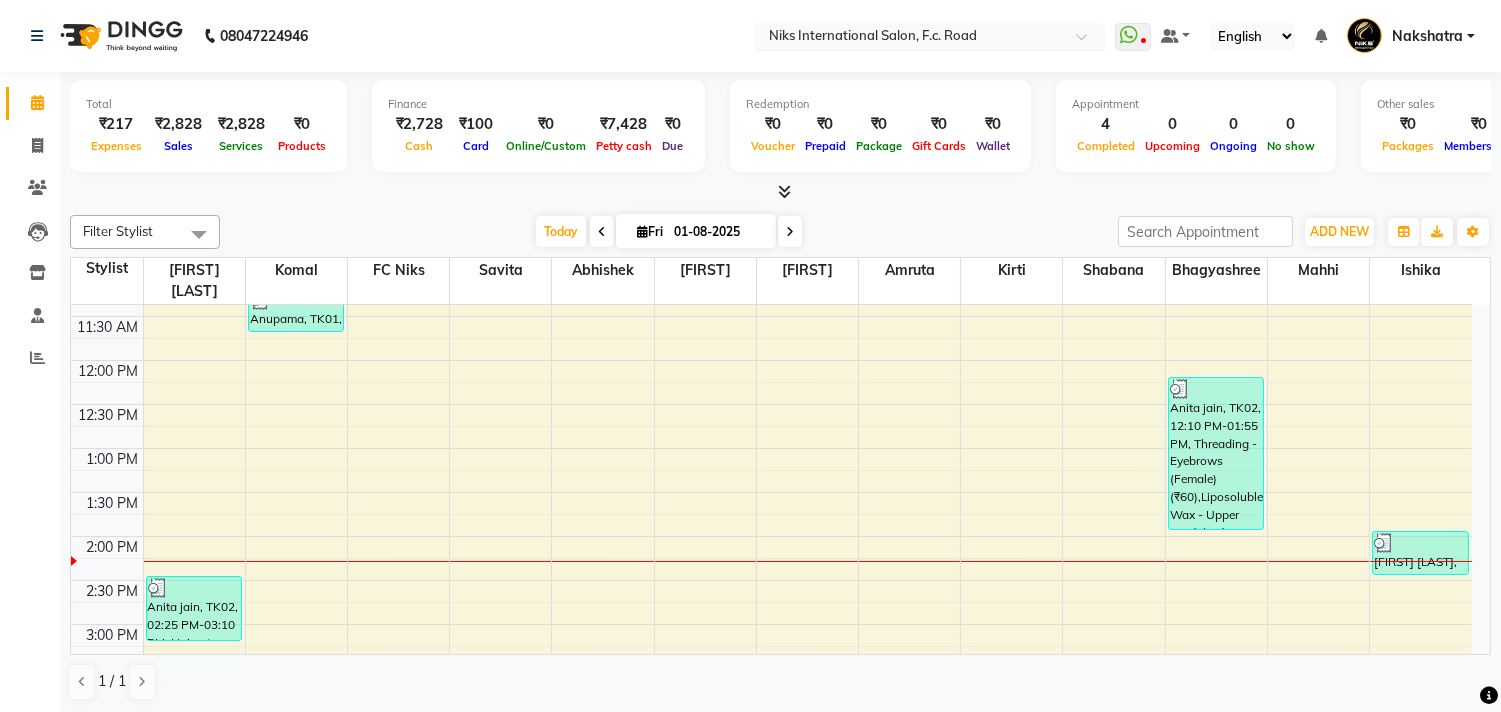 click at bounding box center [910, 38] 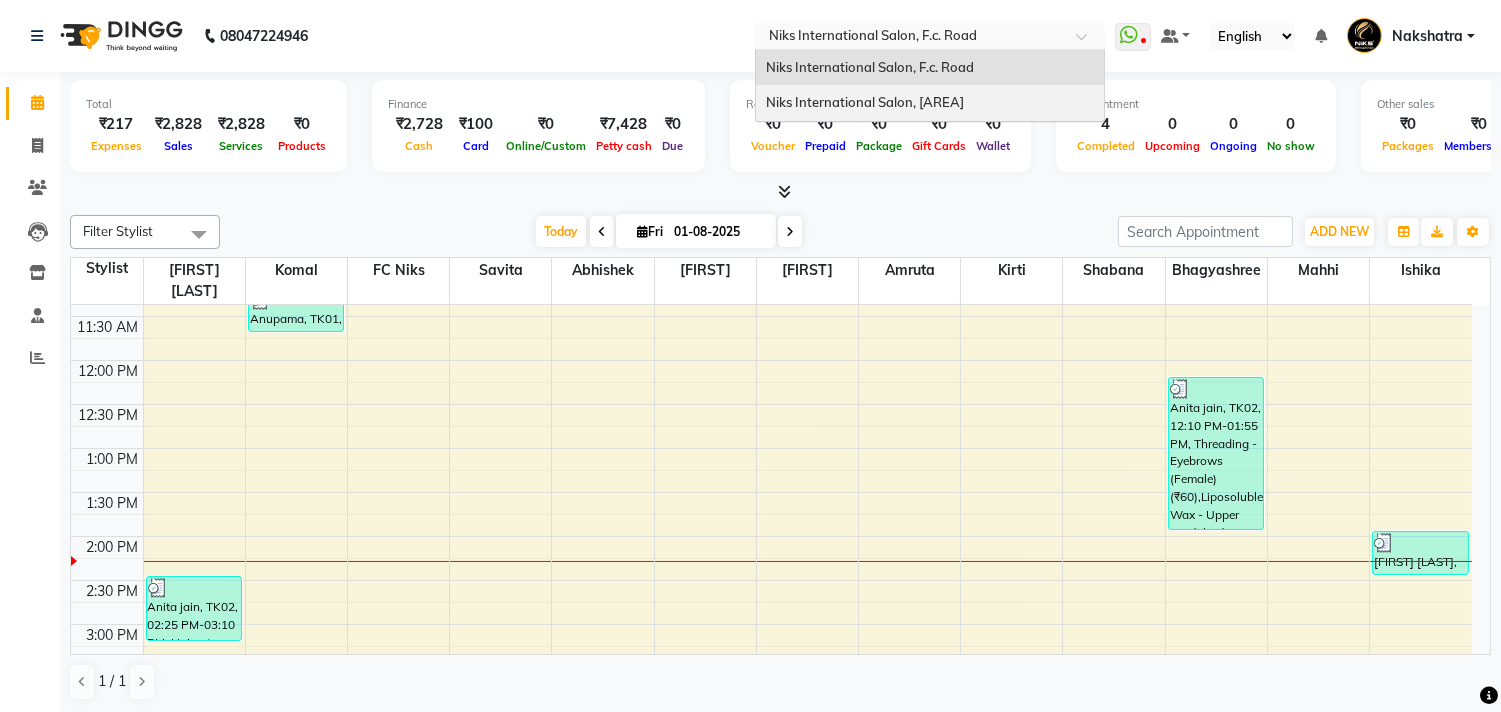 click on "Niks International Salon, [SUBURB]" at bounding box center (865, 102) 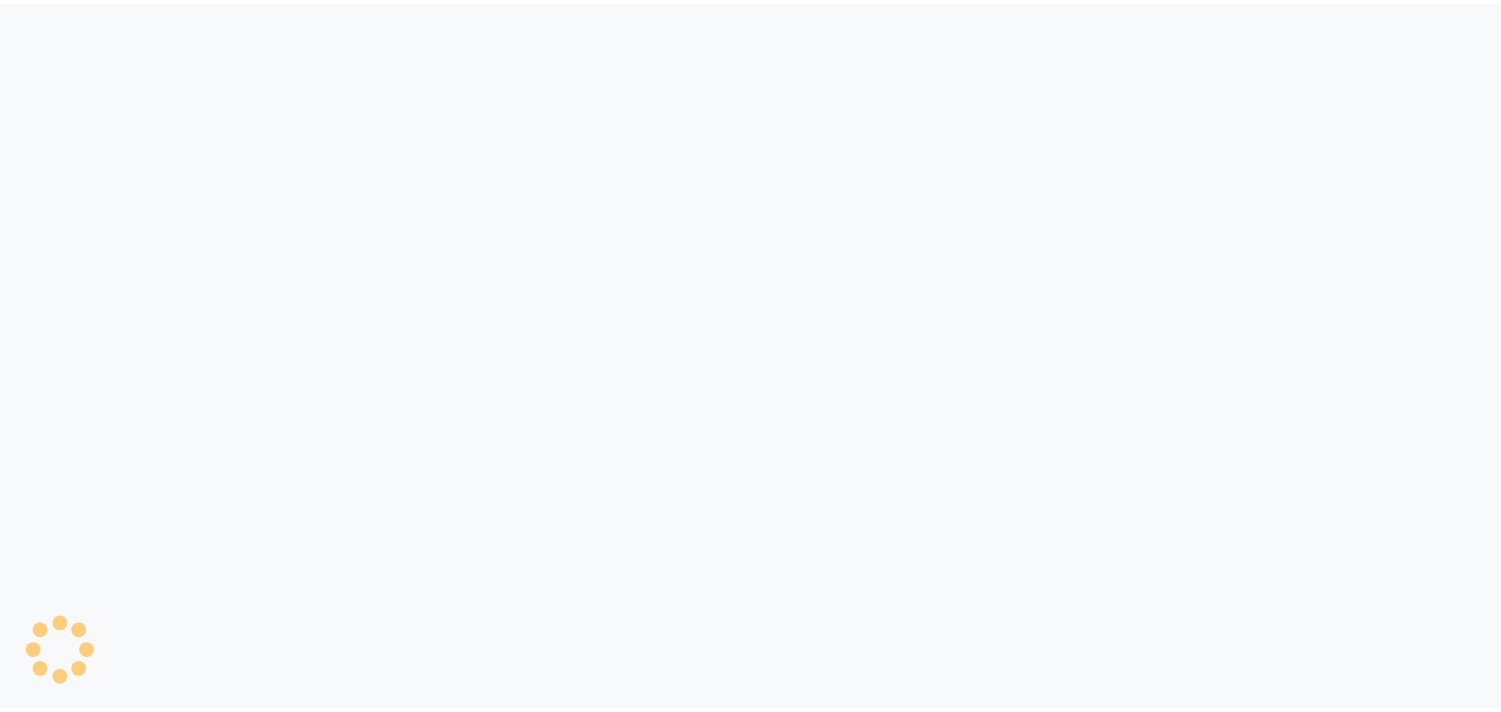 scroll, scrollTop: 0, scrollLeft: 0, axis: both 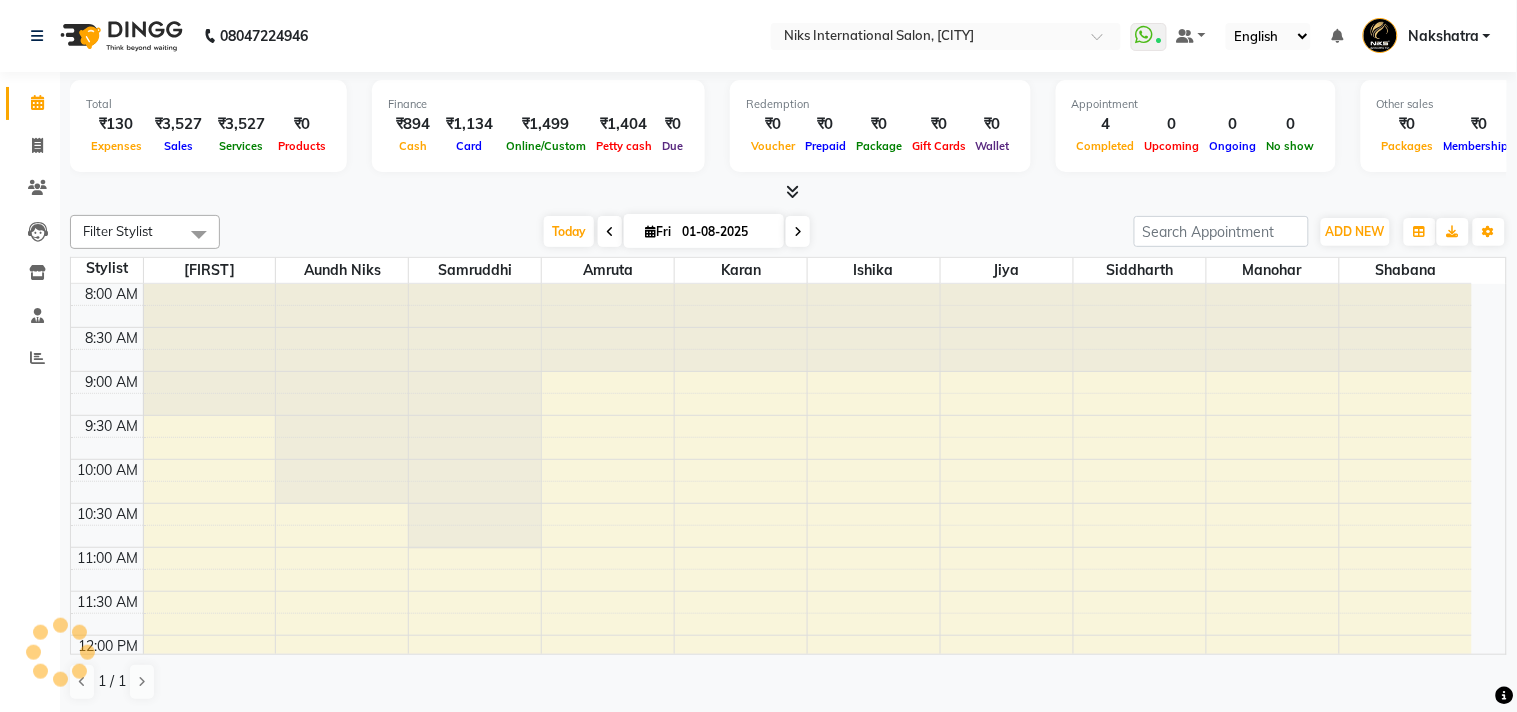 select on "en" 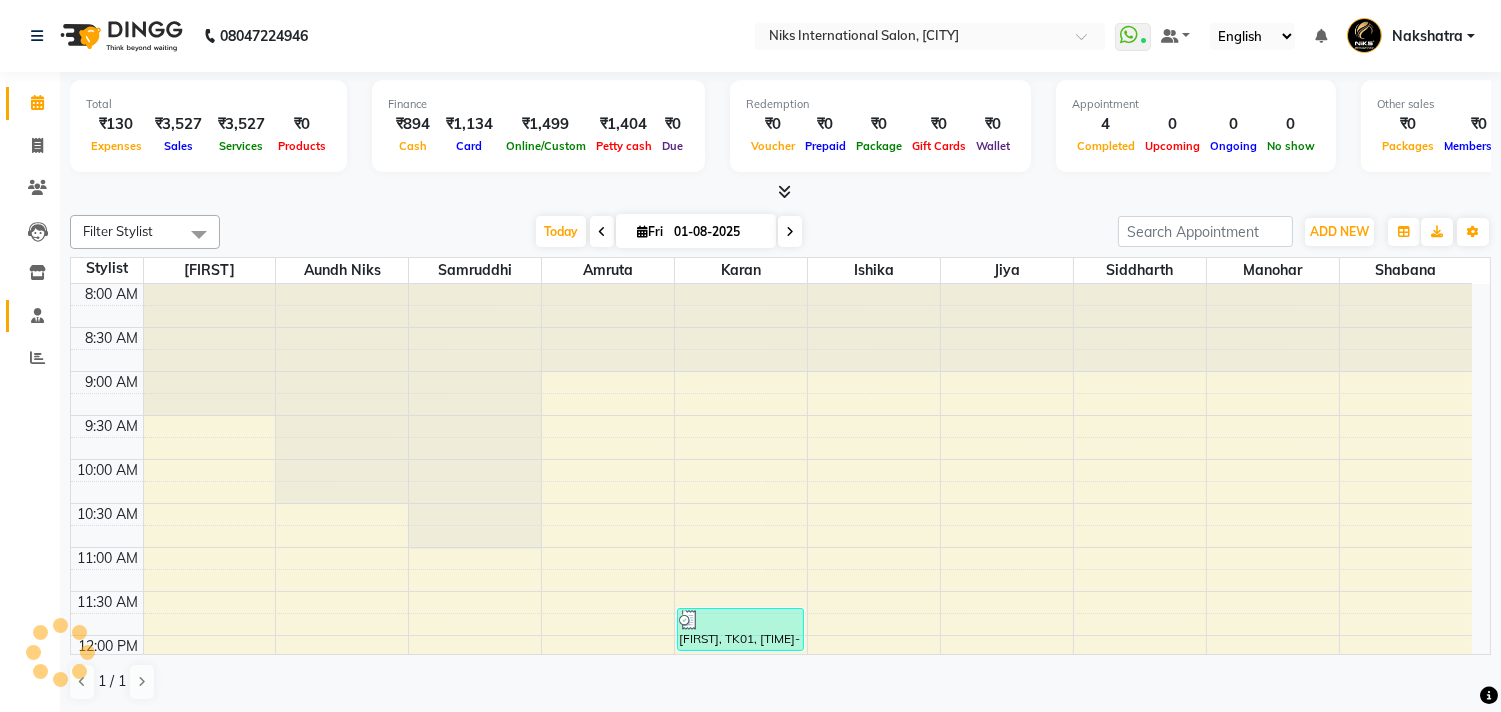 scroll, scrollTop: 0, scrollLeft: 0, axis: both 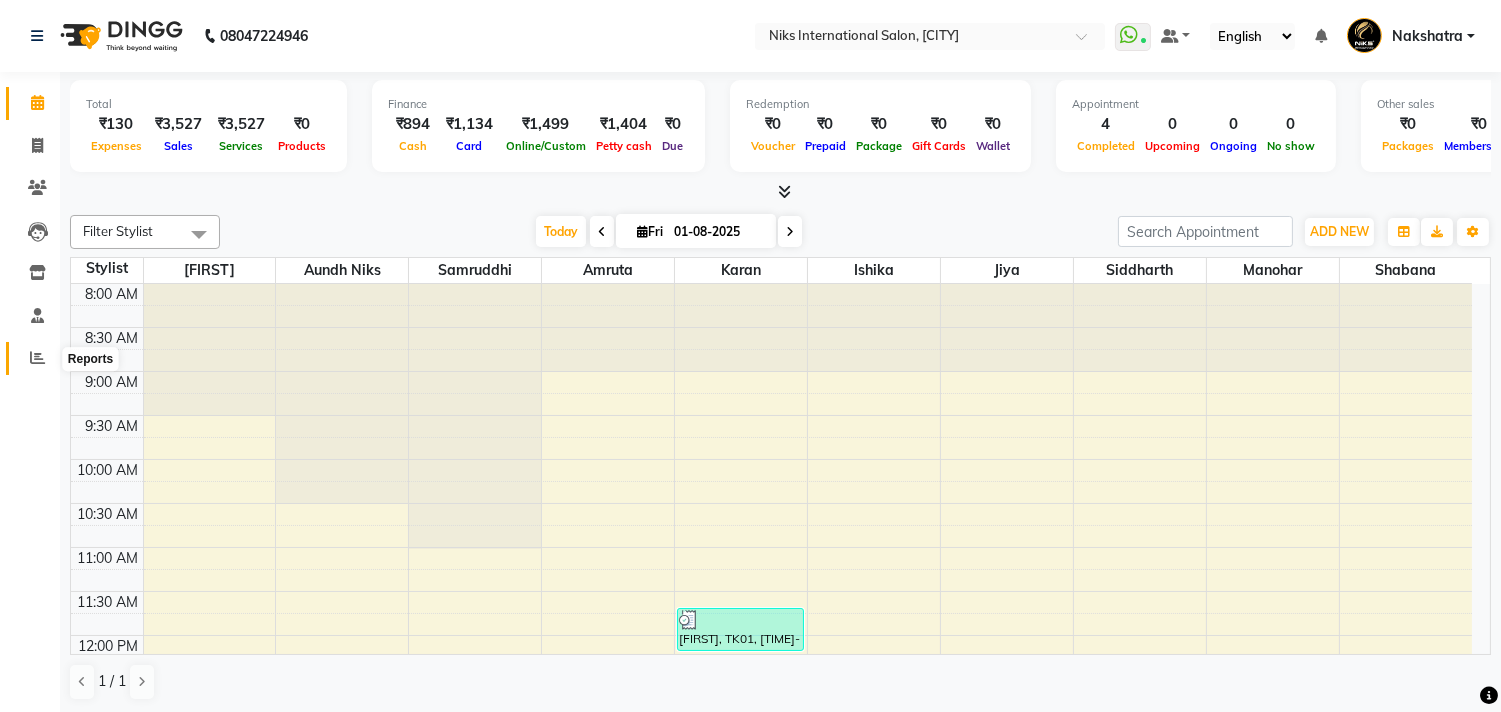 click 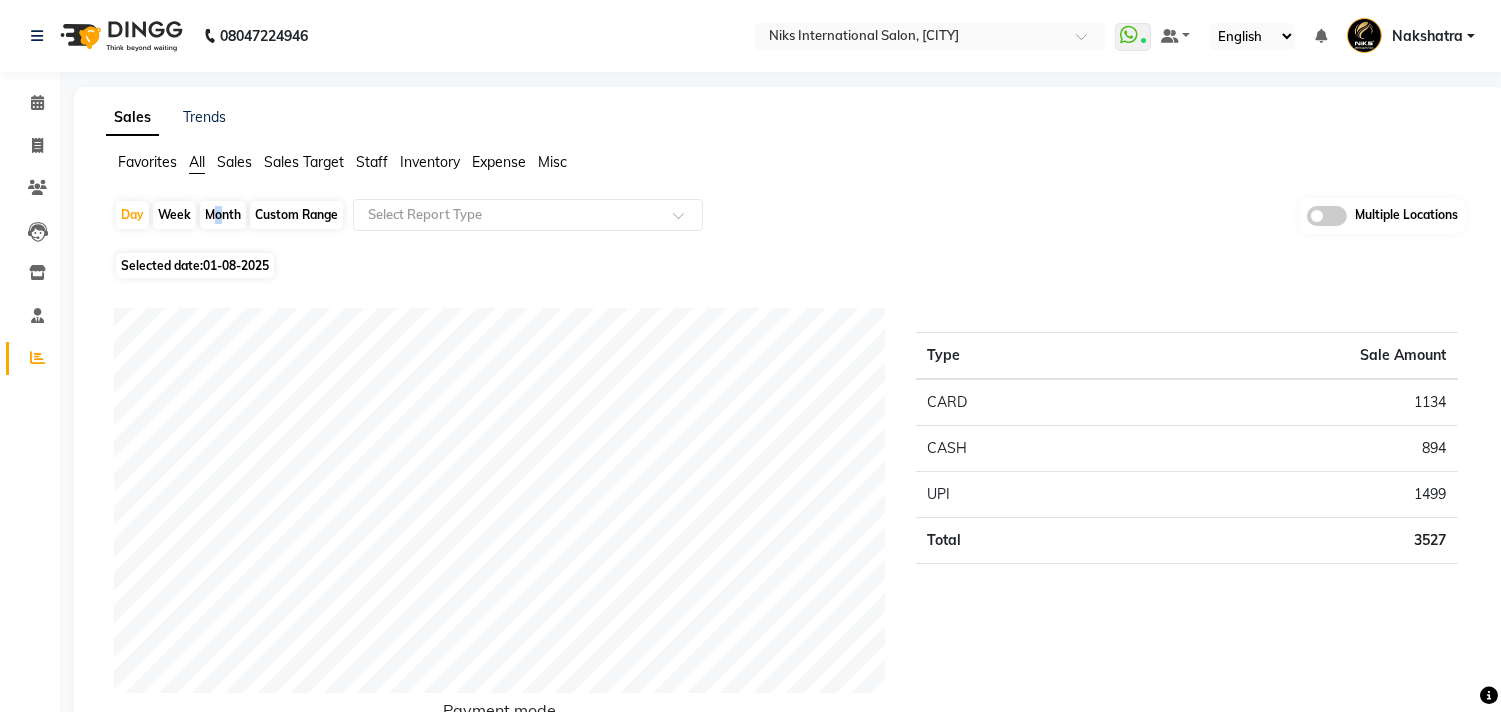 click on "Month" 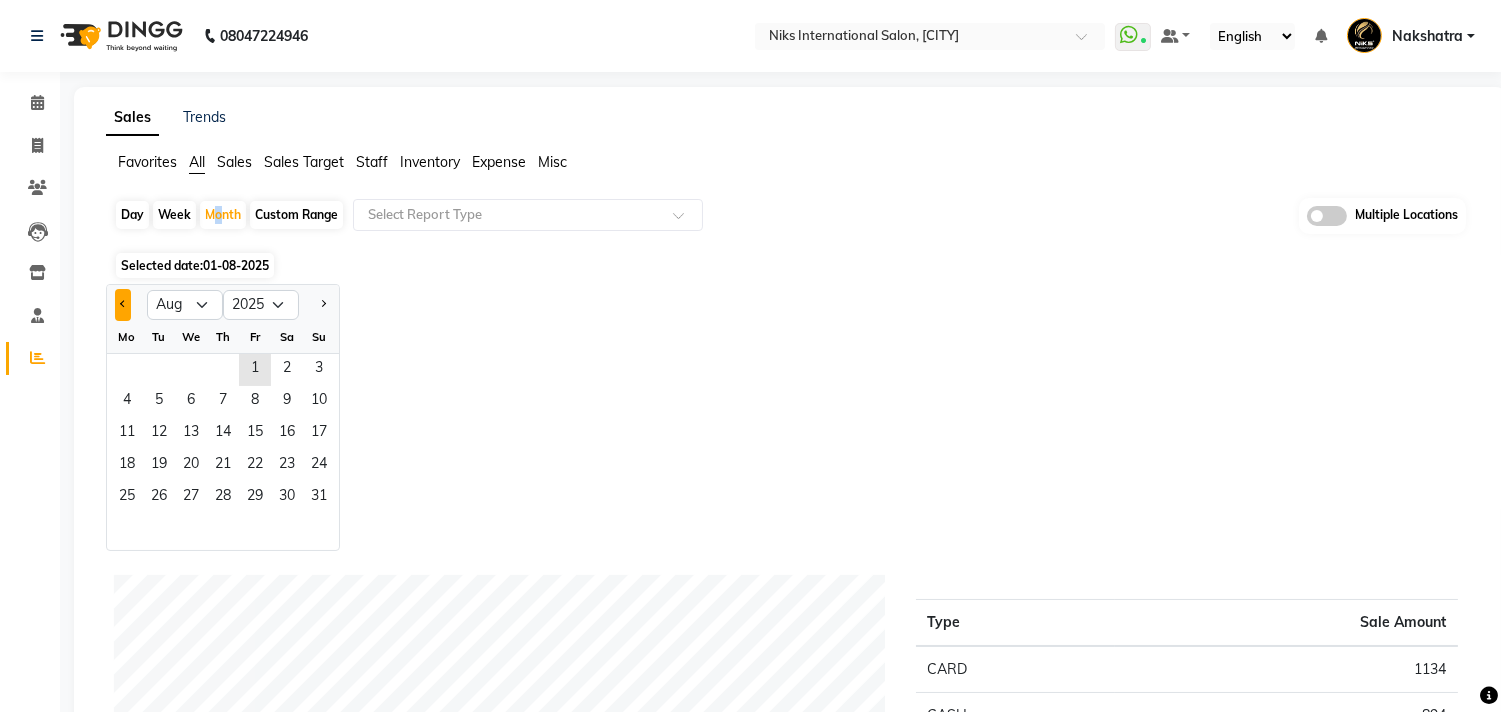 click 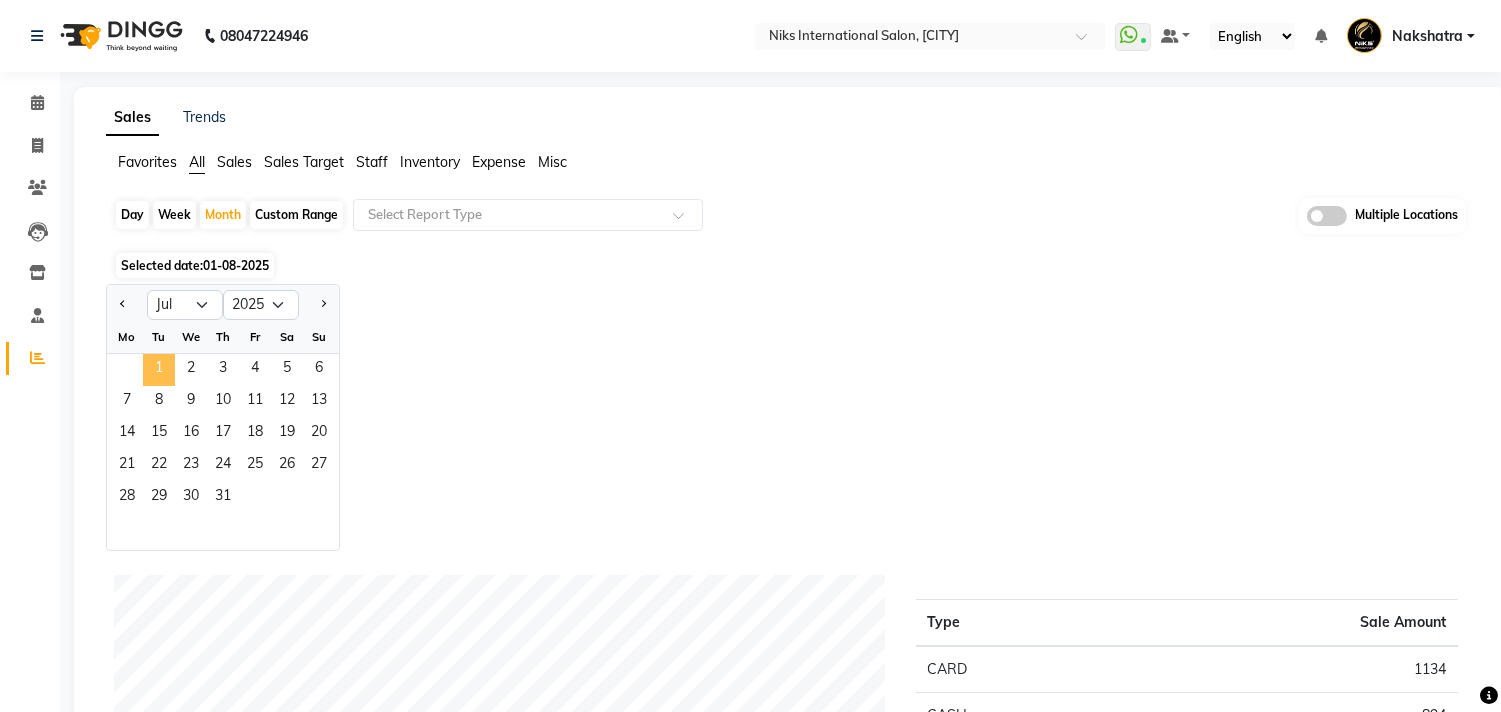 click on "1" 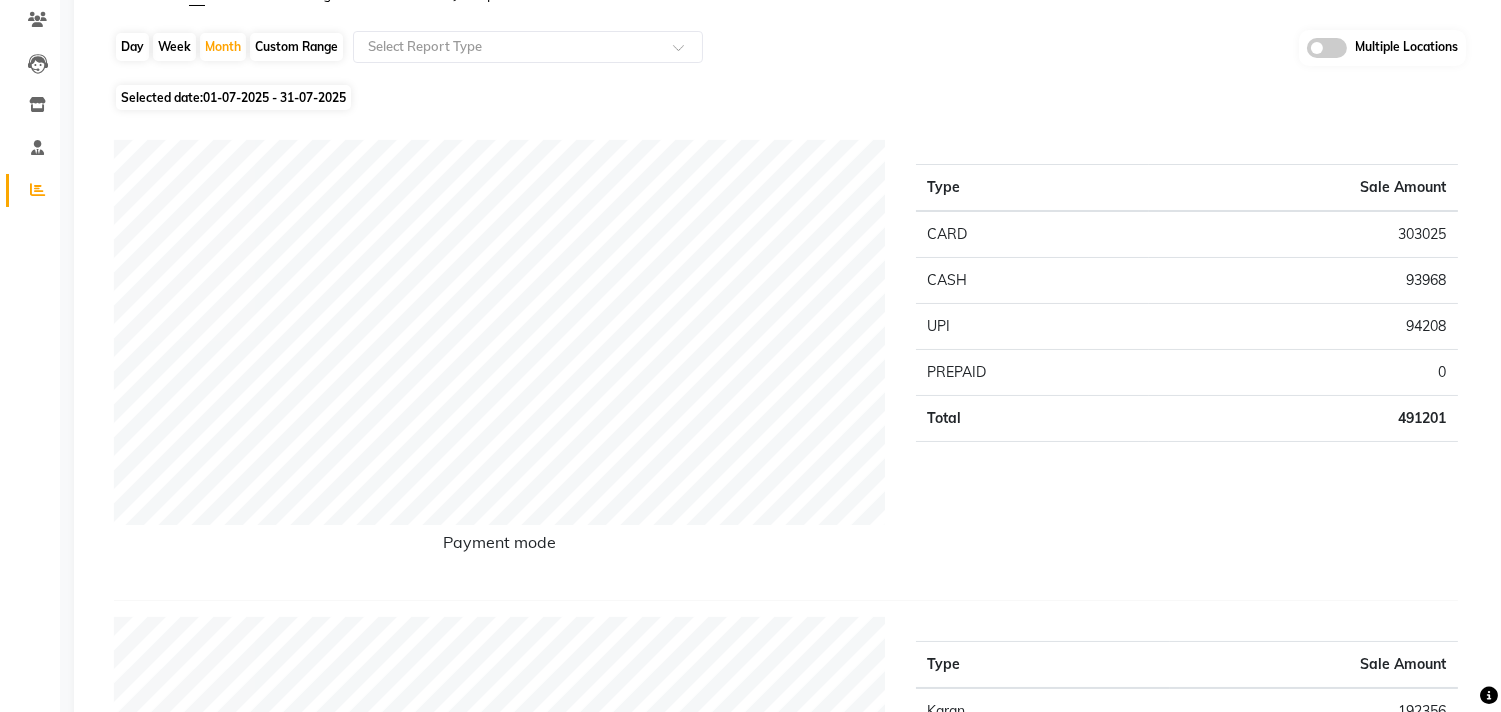 scroll, scrollTop: 147, scrollLeft: 0, axis: vertical 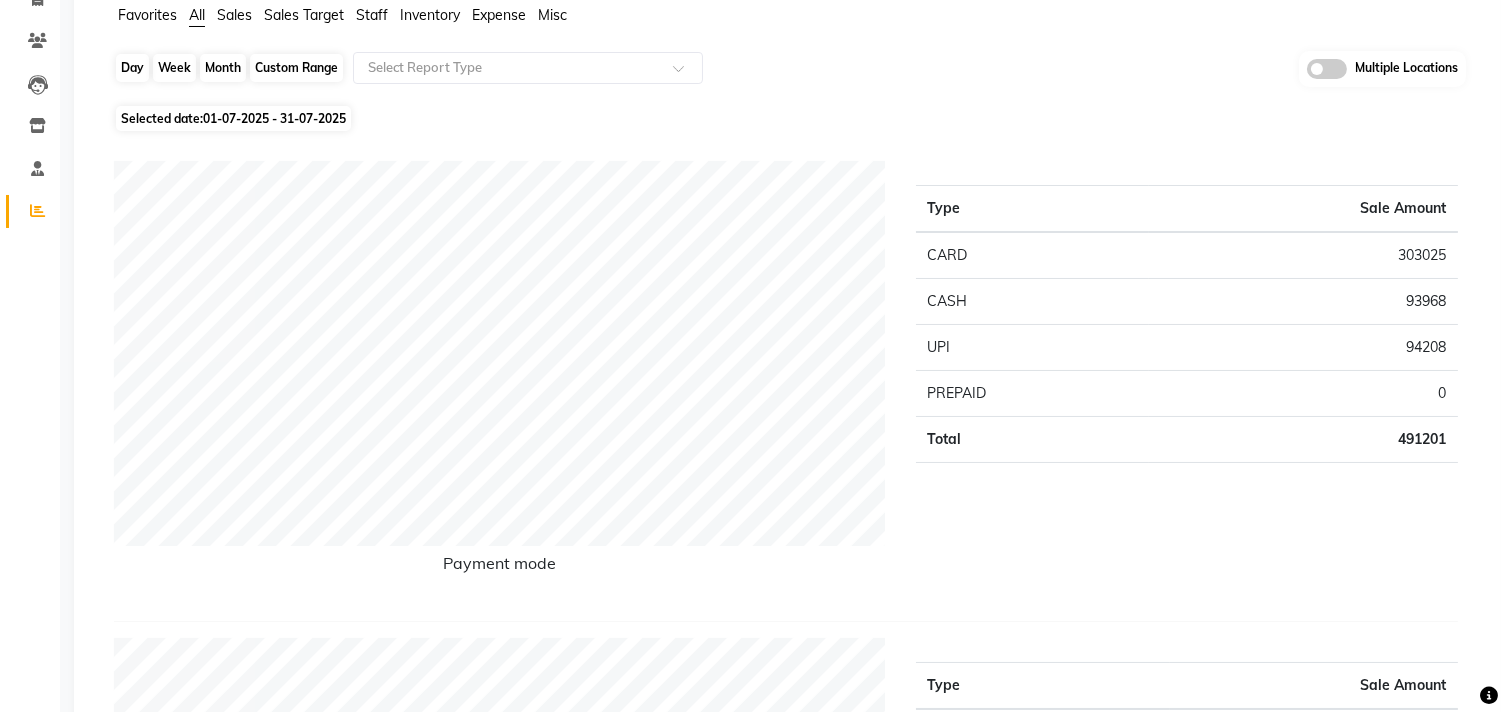 click on "Month" 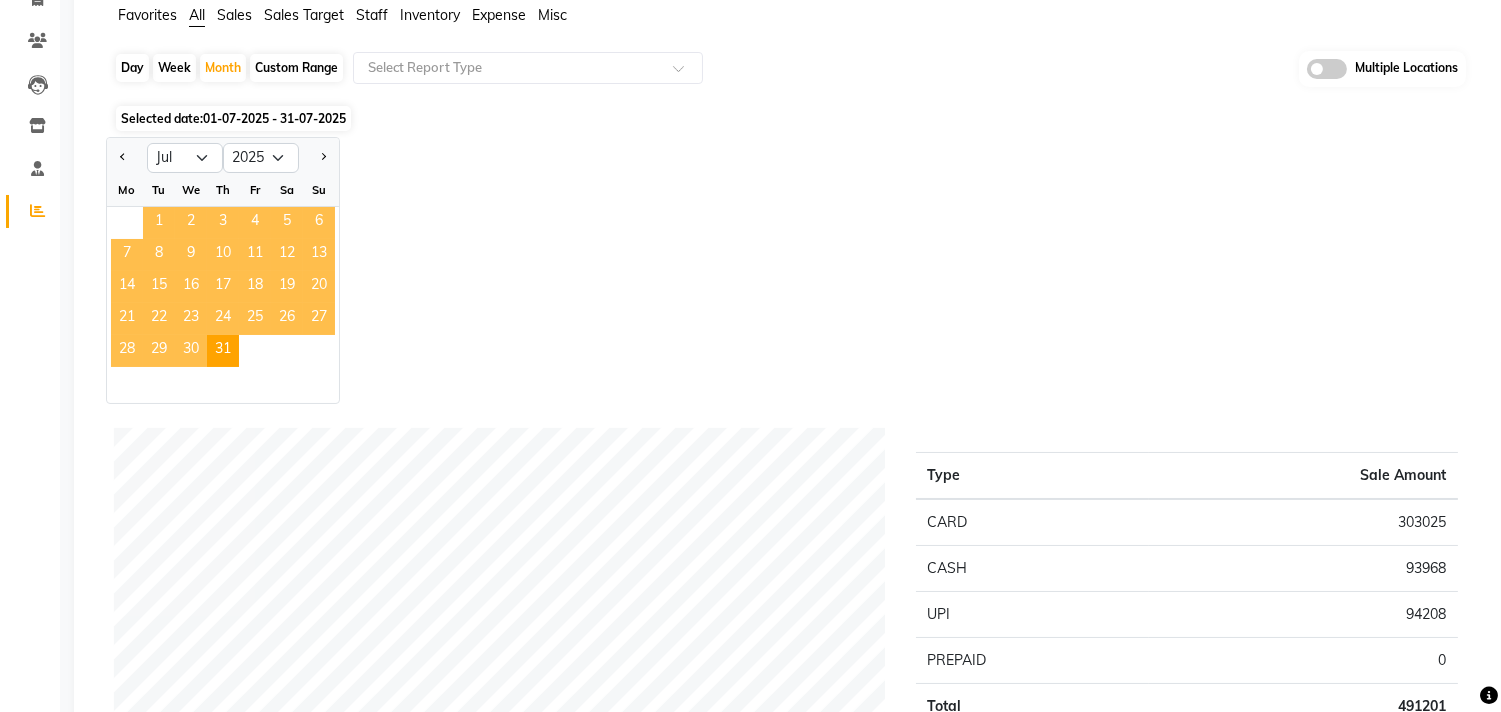 click on "1" 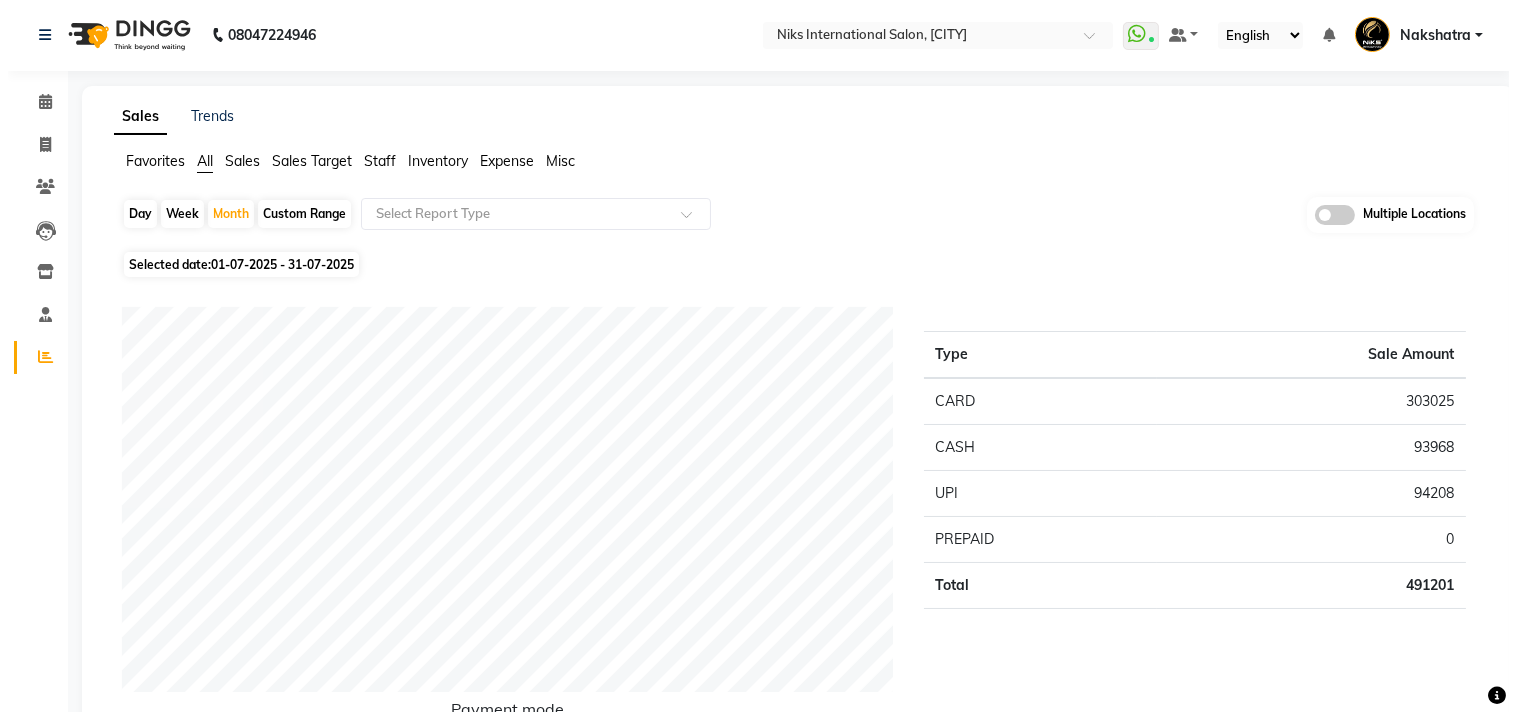scroll, scrollTop: 0, scrollLeft: 0, axis: both 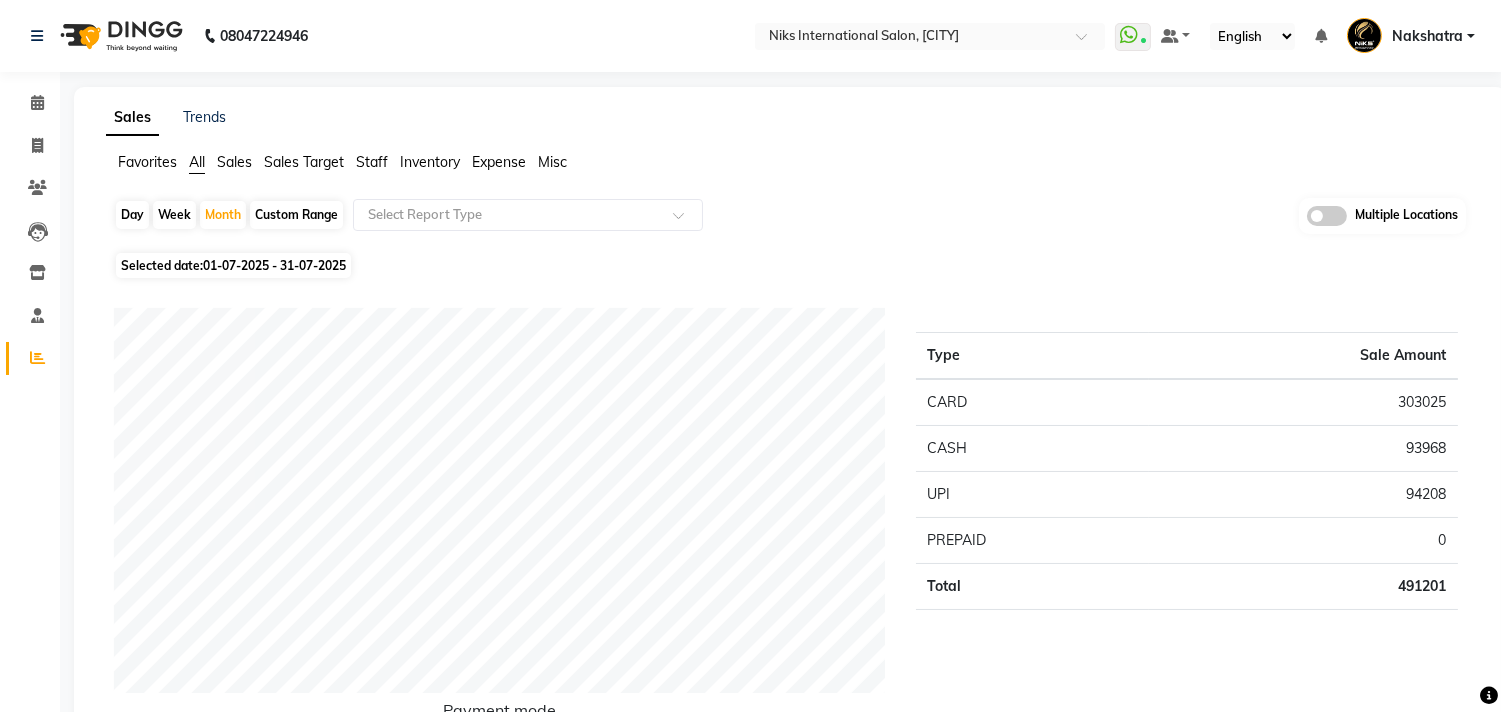 click on "Nakshatra" at bounding box center [1427, 36] 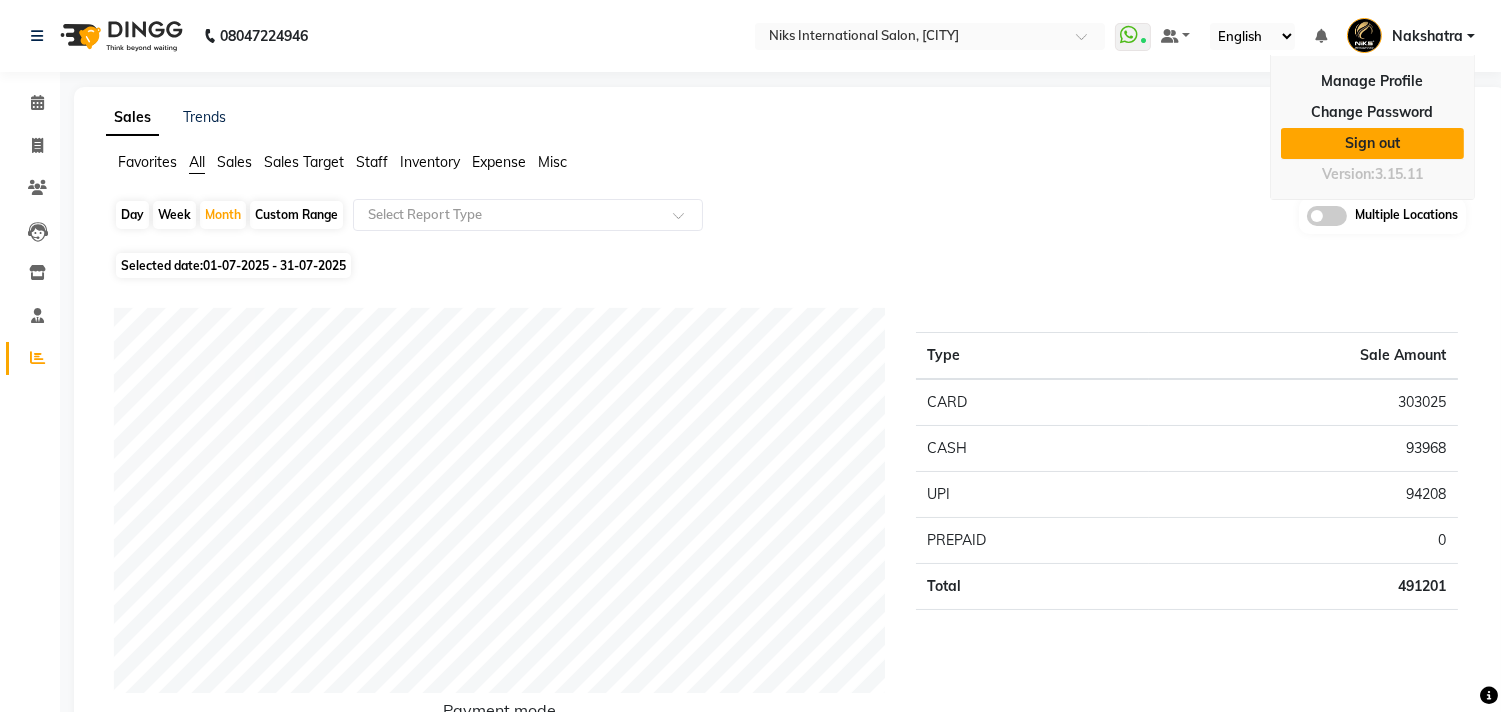 click on "Sign out" at bounding box center [1372, 143] 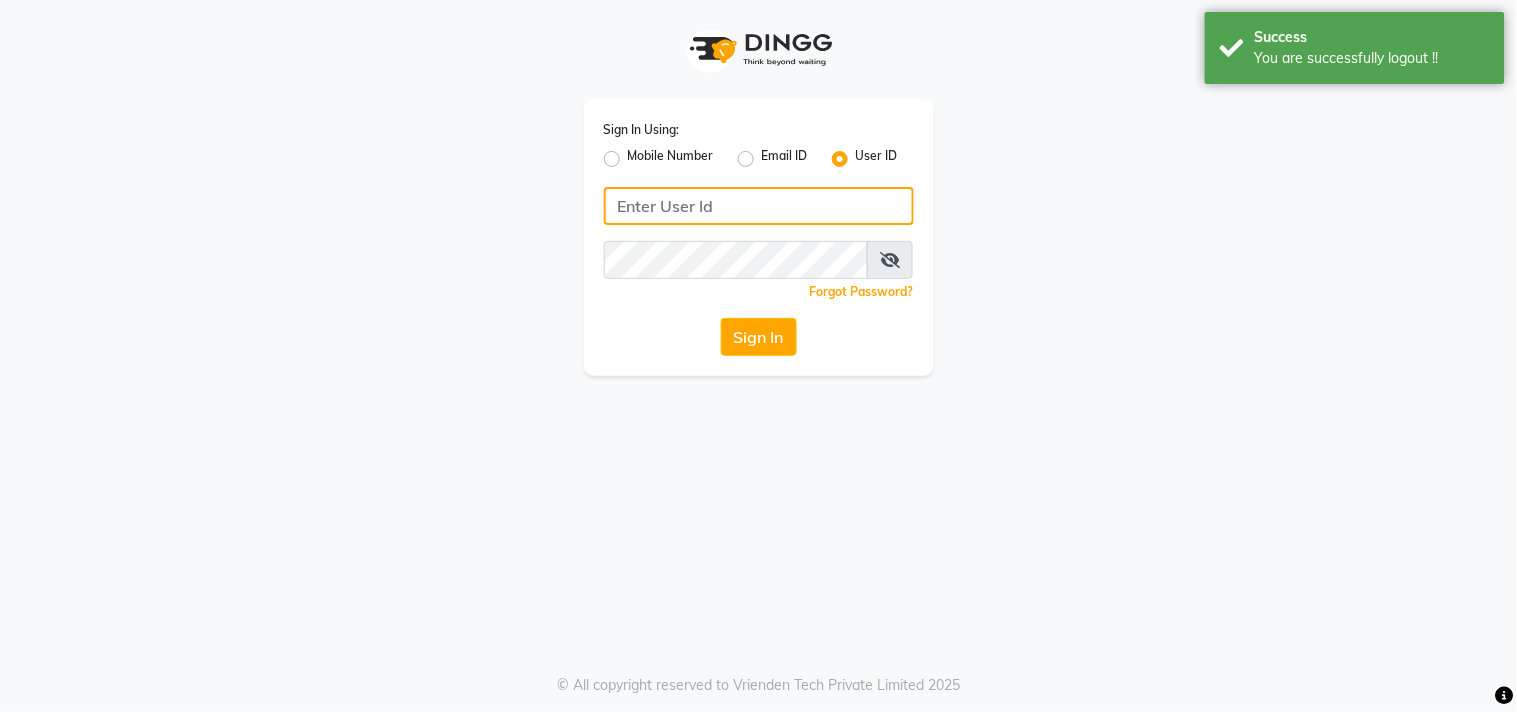 type on "[PHONE]" 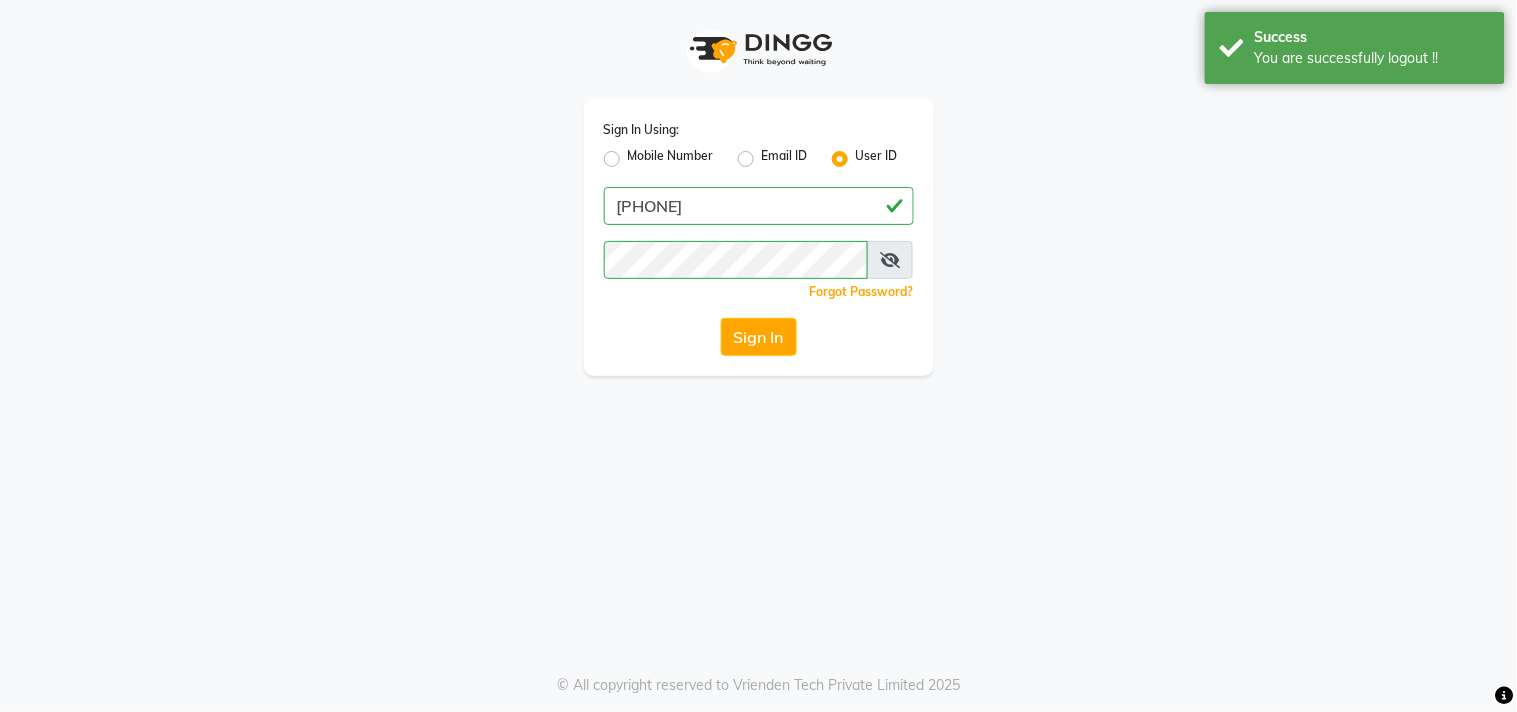 click on "Mobile Number" 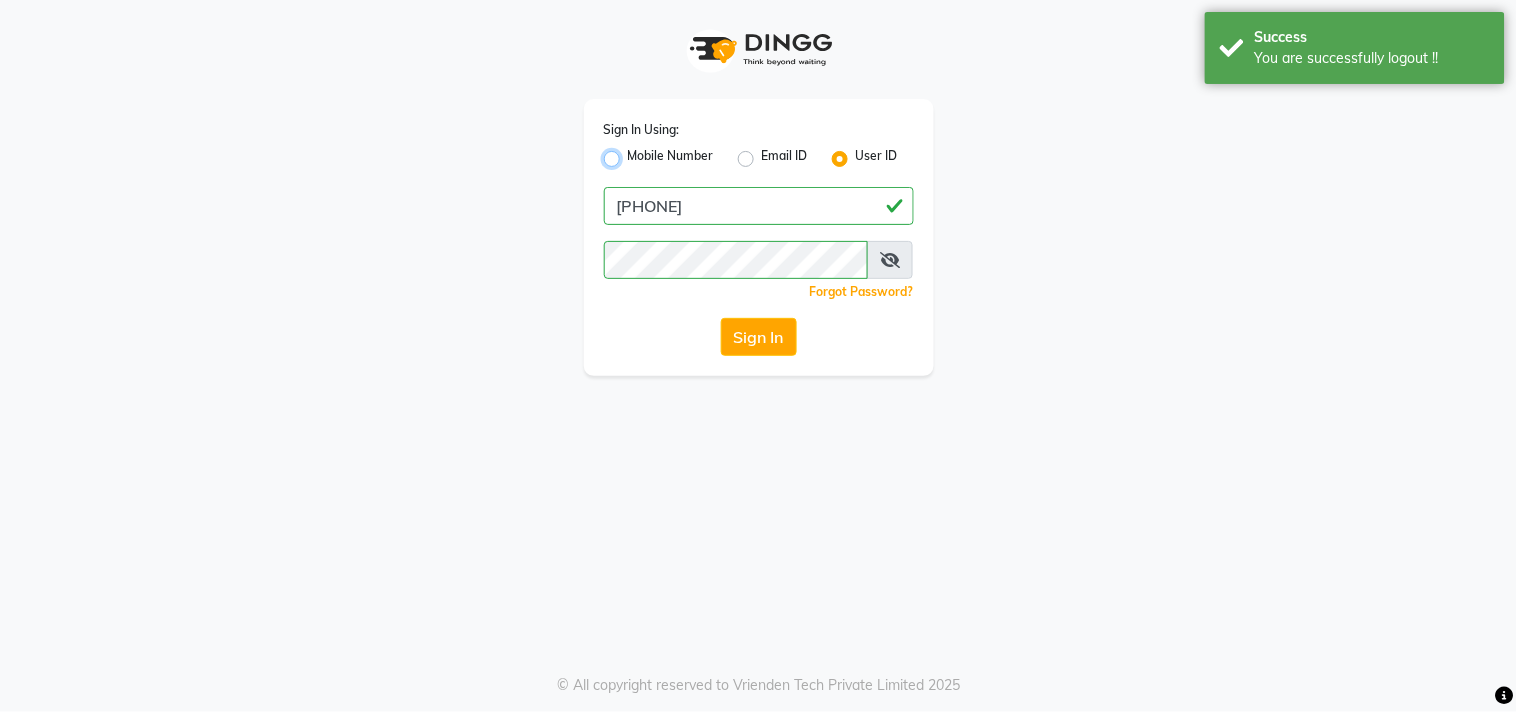 click on "Mobile Number" at bounding box center [634, 153] 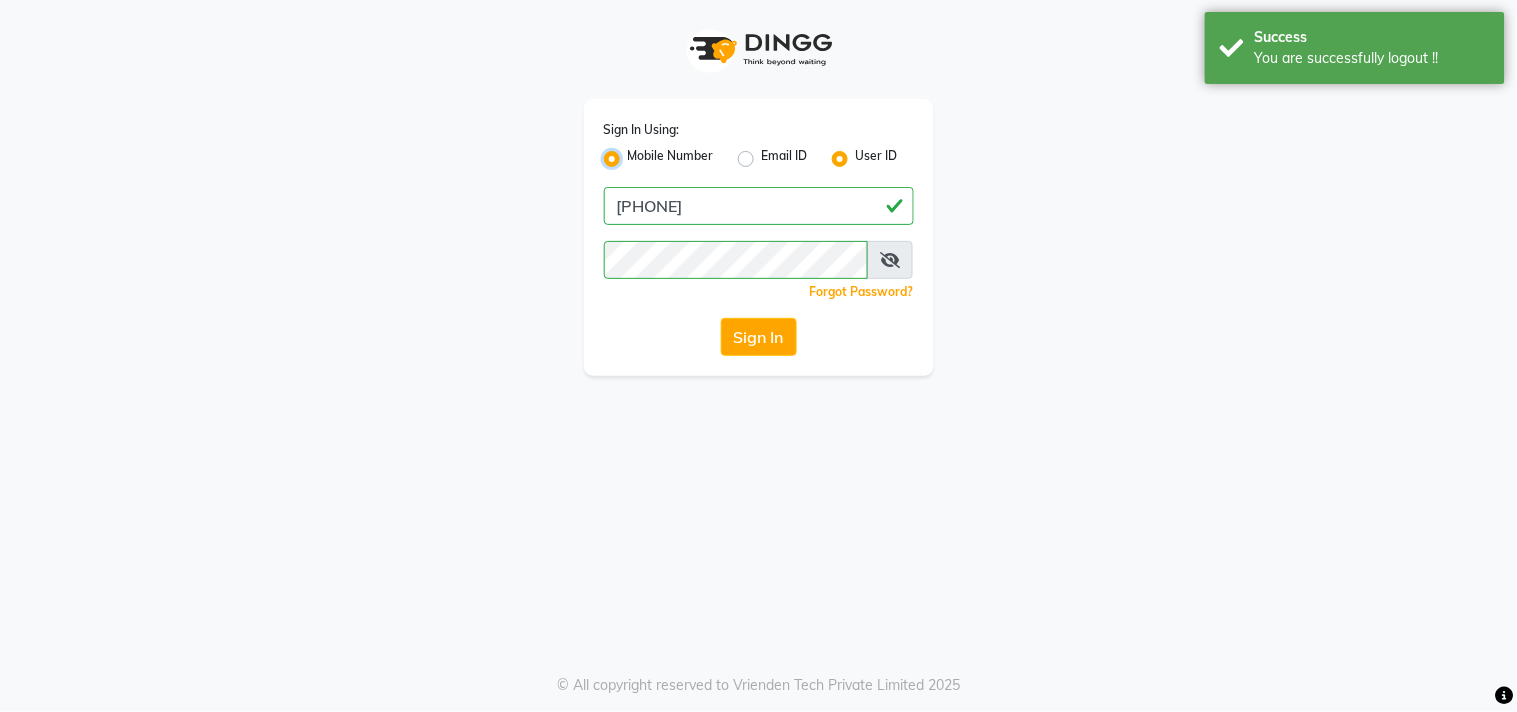 radio on "false" 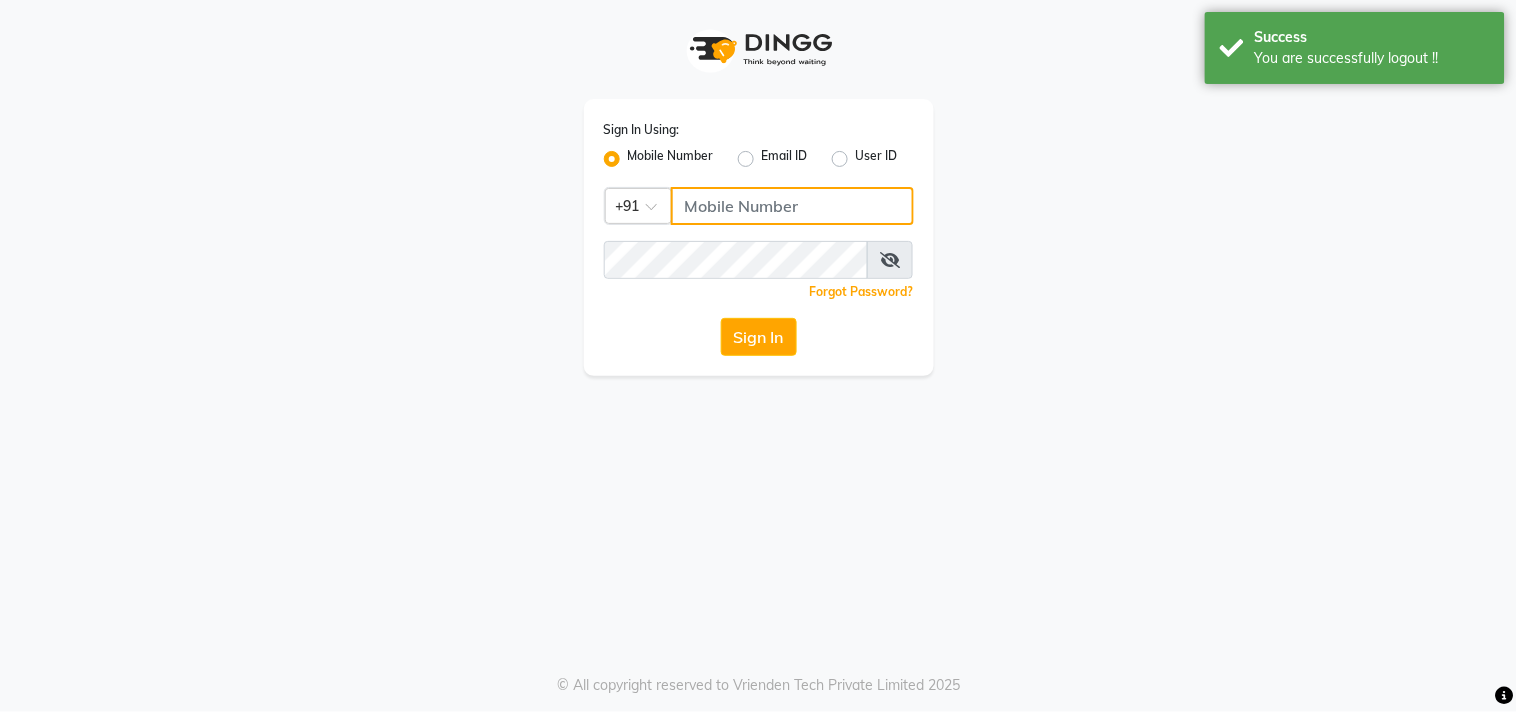 click 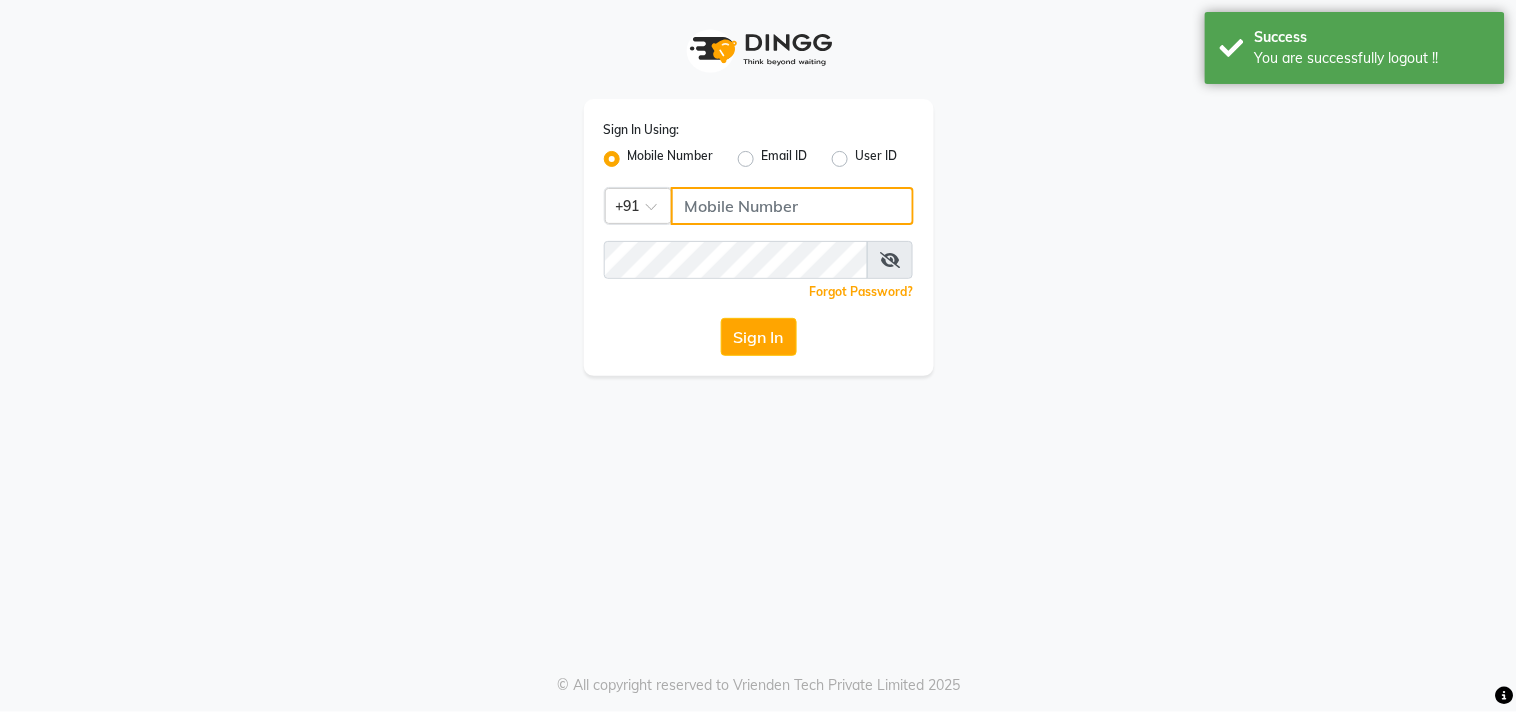 type on "8530086780" 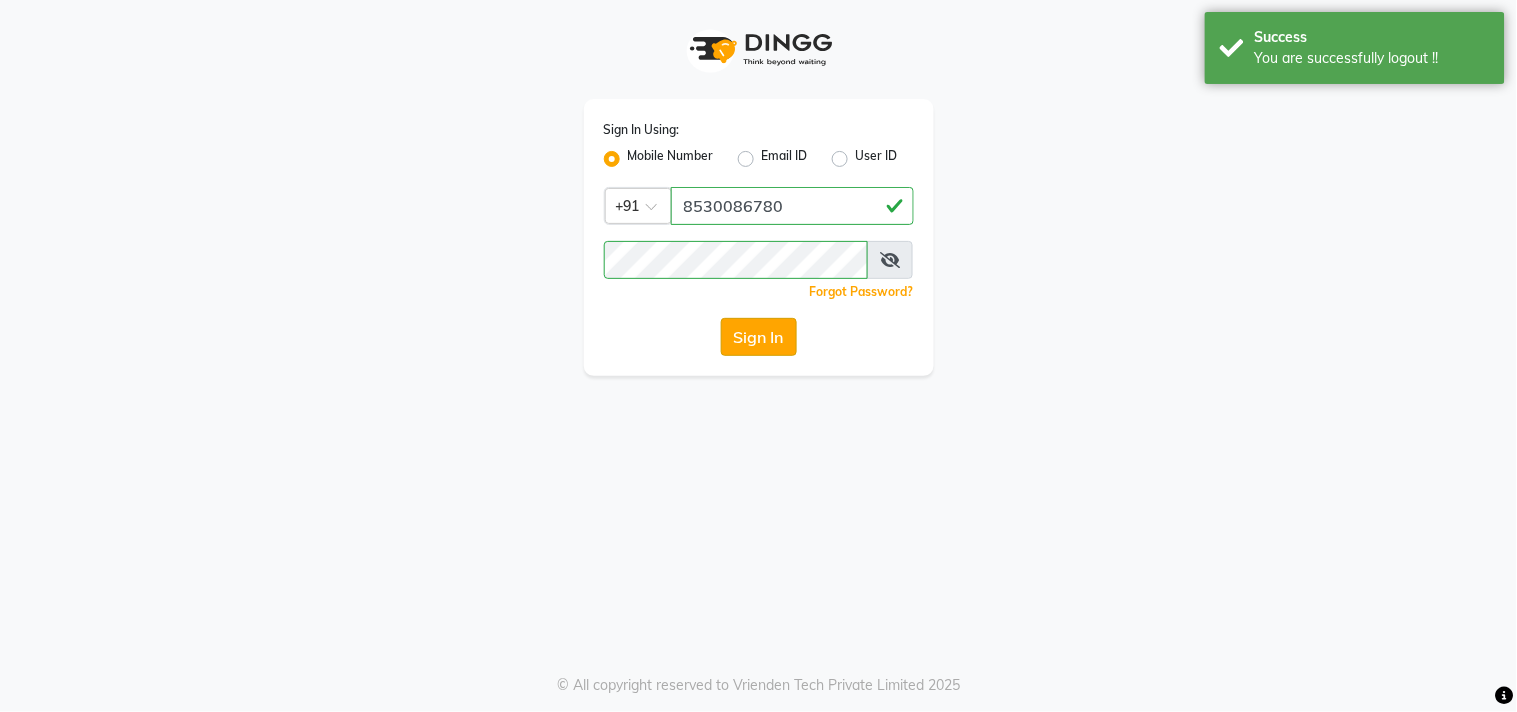 click on "Sign In" 